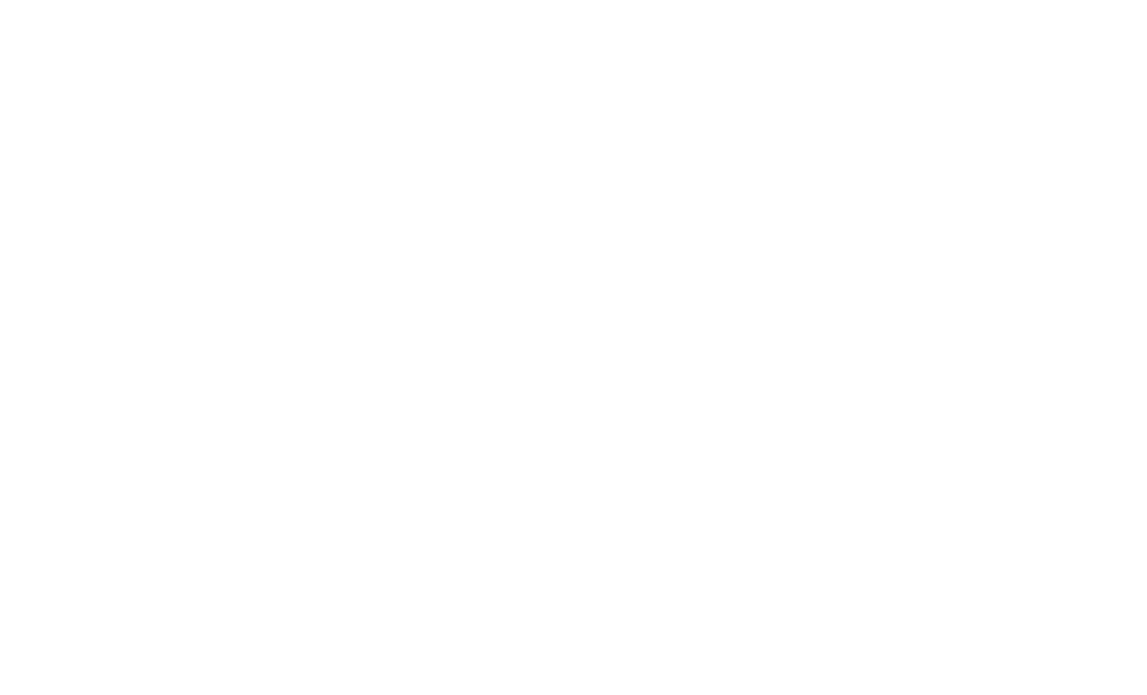 scroll, scrollTop: 0, scrollLeft: 0, axis: both 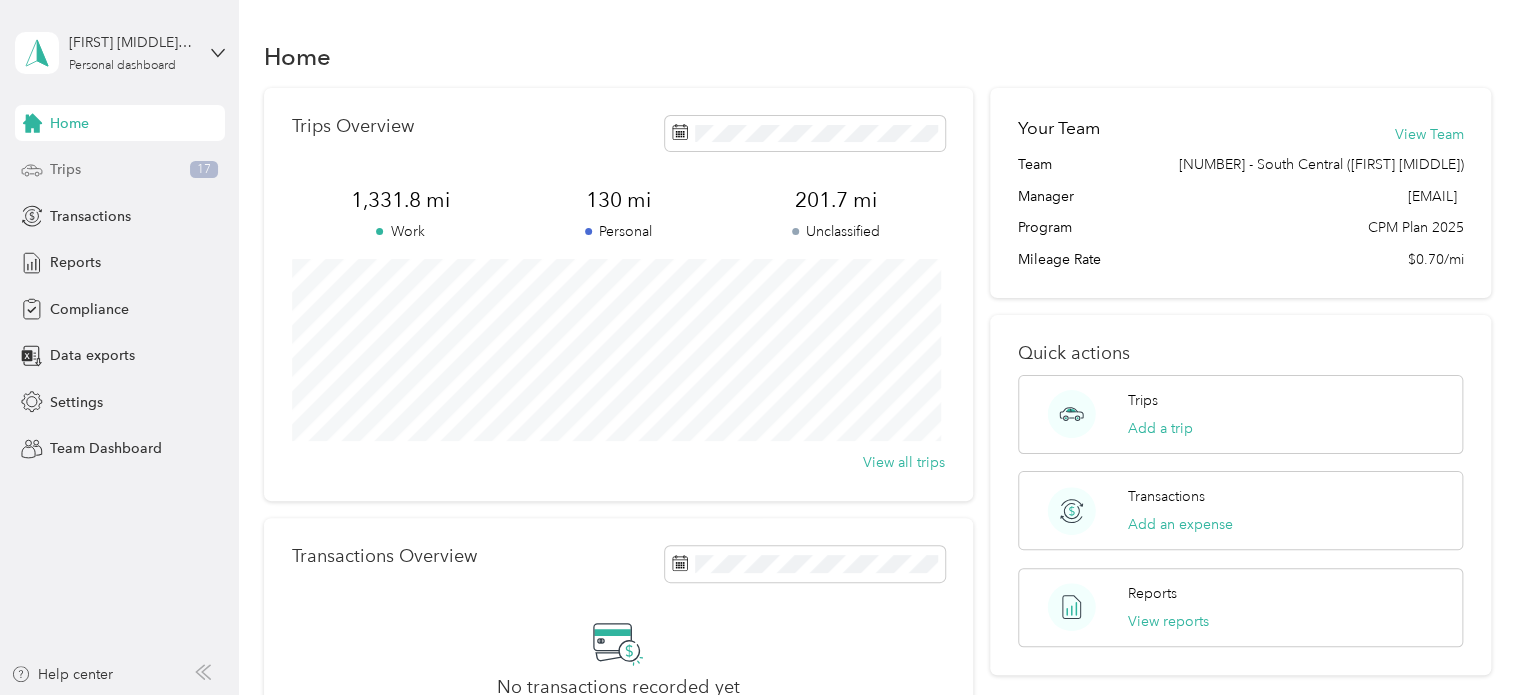 click on "Trips 17" at bounding box center (120, 170) 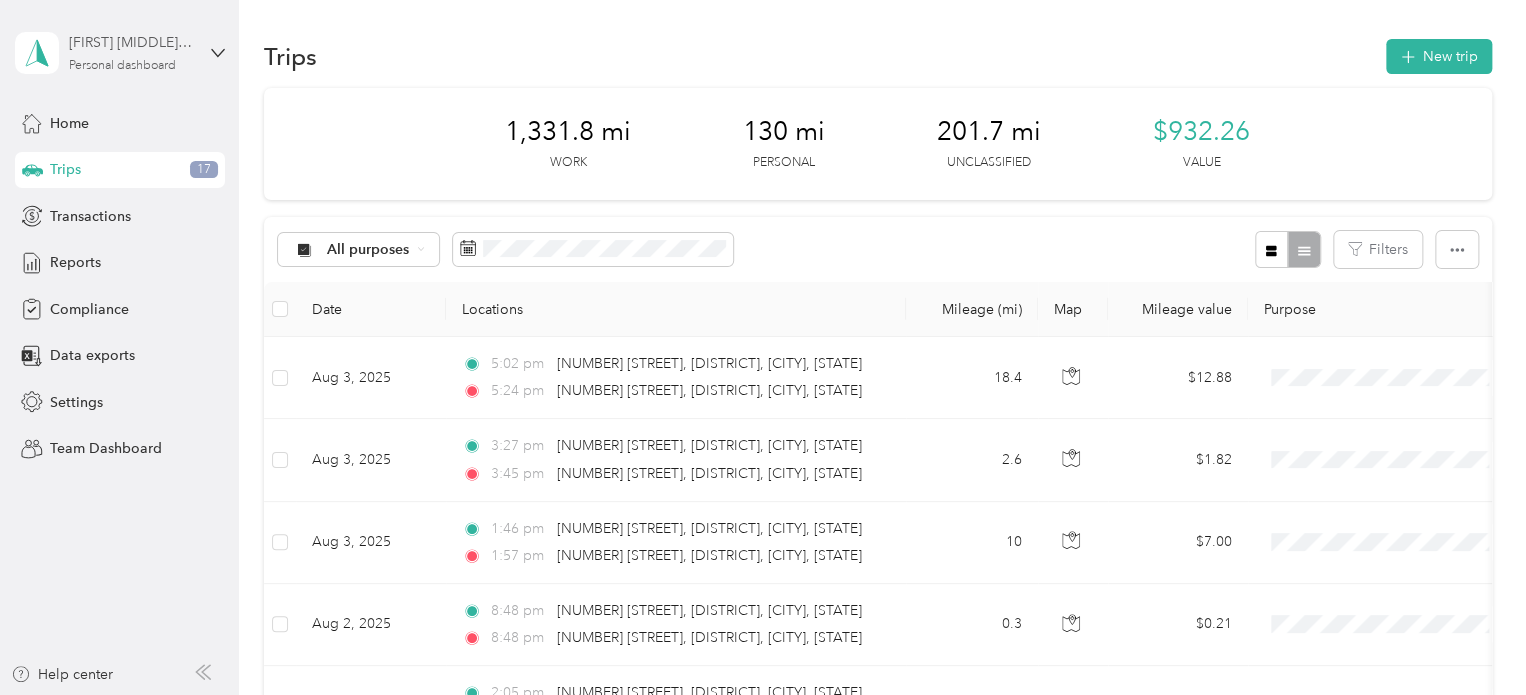 click on "[FIRST] [MIDDLE] [LAST] Personal dashboard" at bounding box center (131, 52) 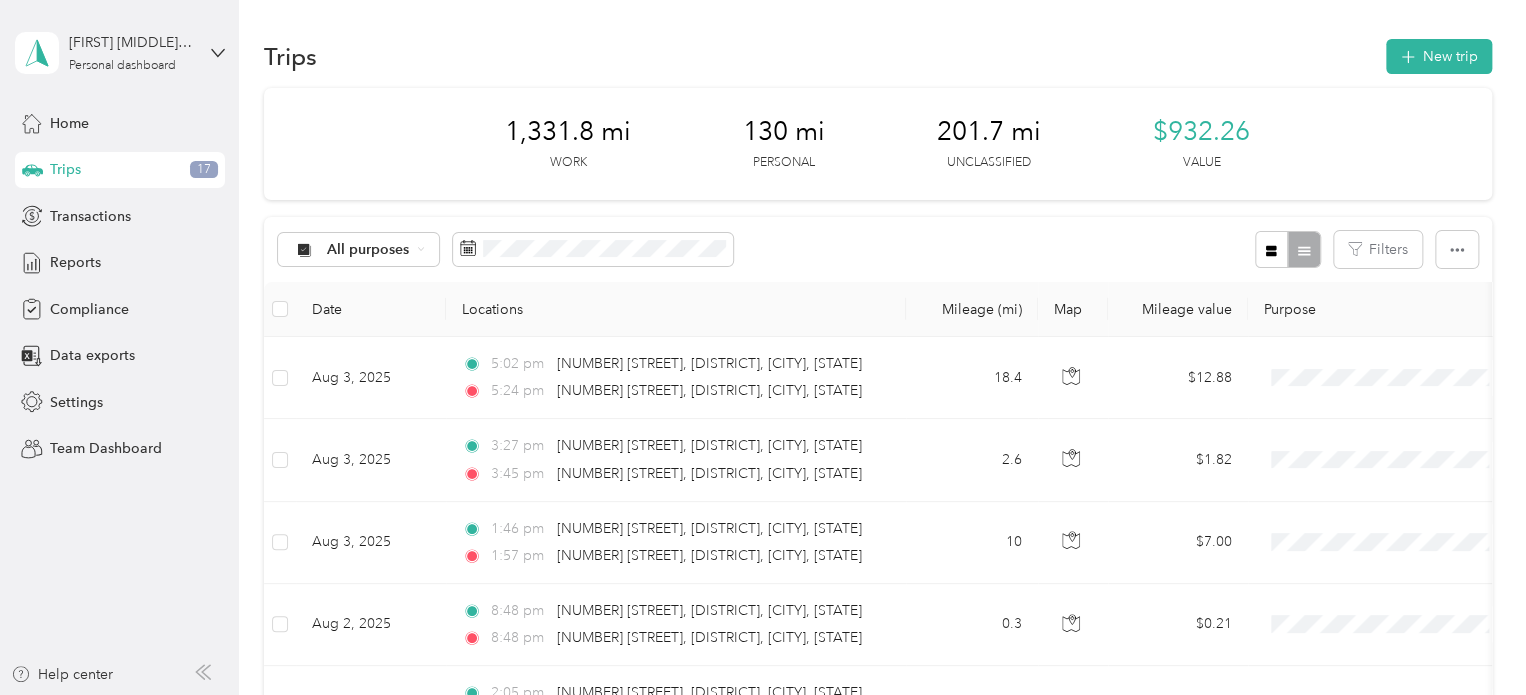 click on "Team dashboard" at bounding box center (85, 164) 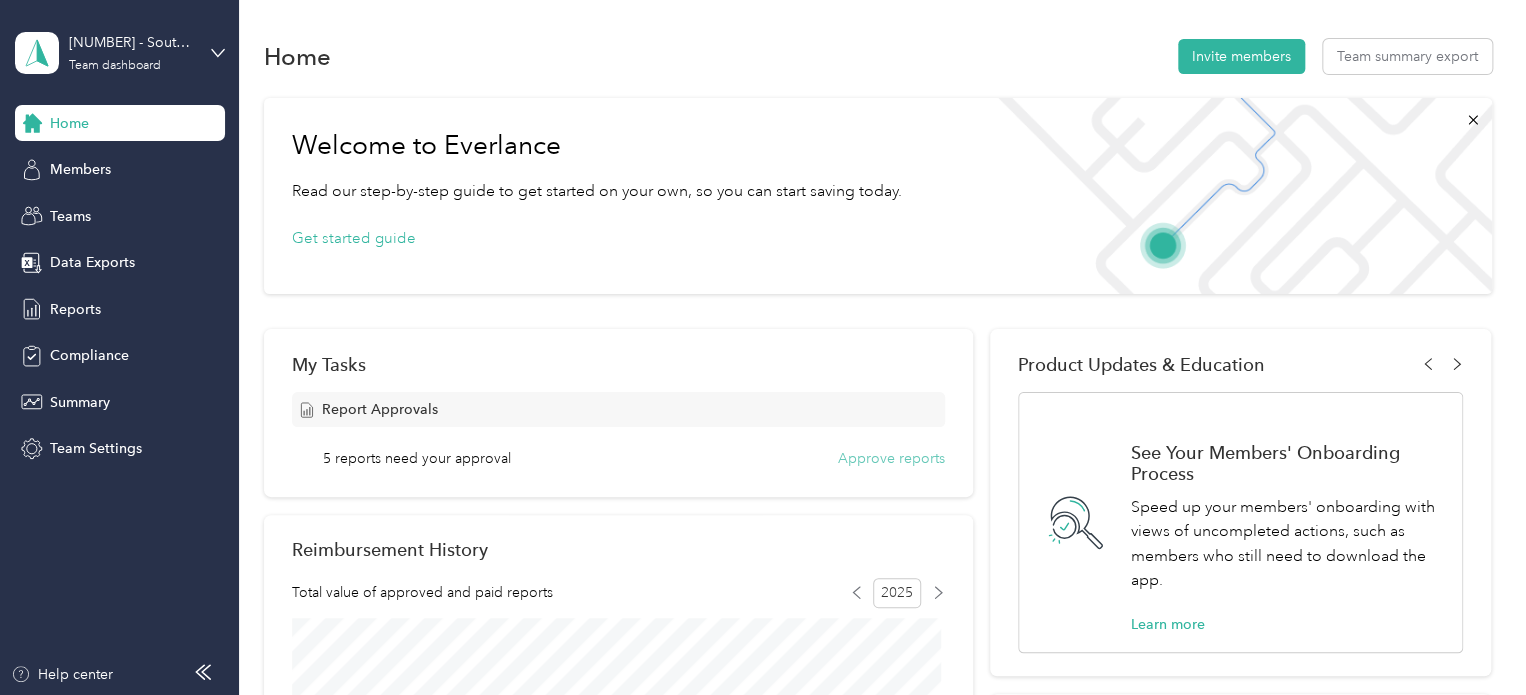 click on "Approve reports" at bounding box center (891, 458) 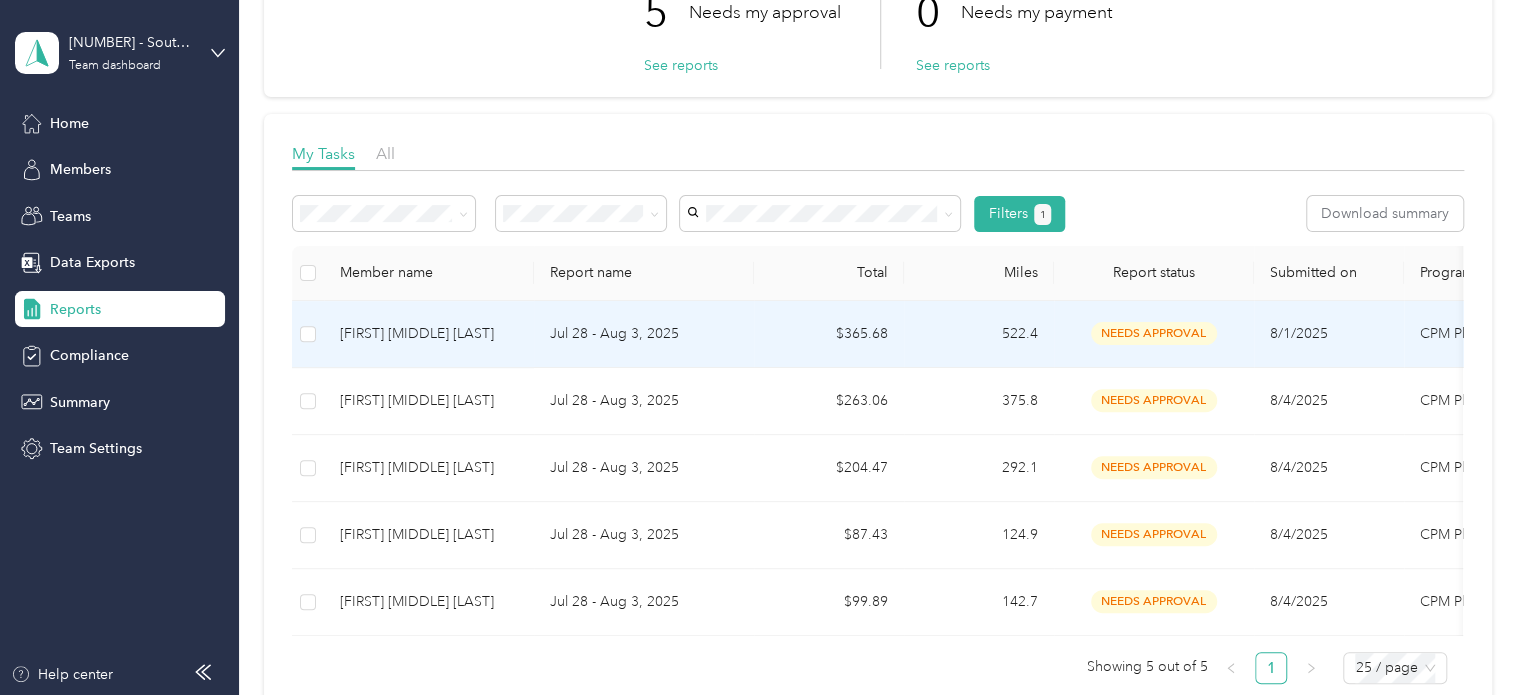 scroll, scrollTop: 200, scrollLeft: 0, axis: vertical 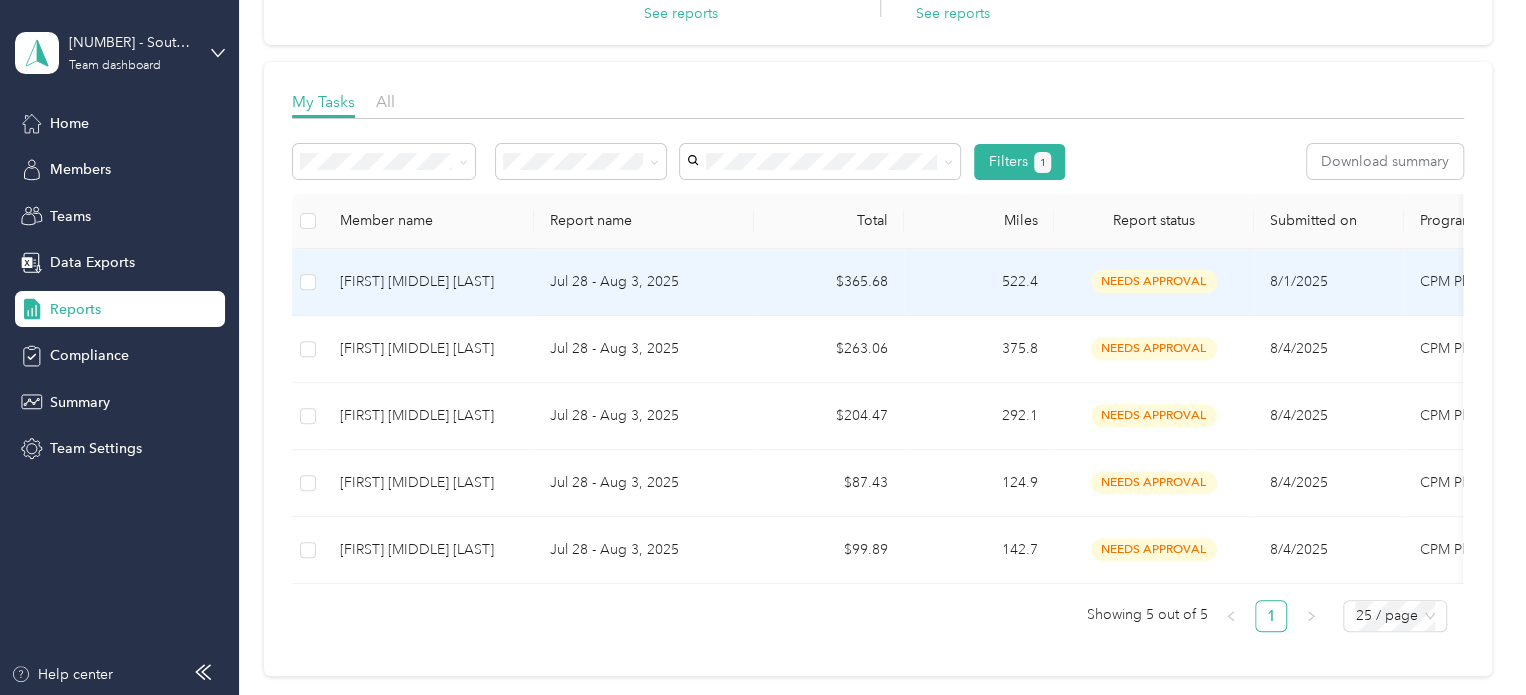 click on "[FIRST] [MIDDLE] [LAST]" at bounding box center (429, 282) 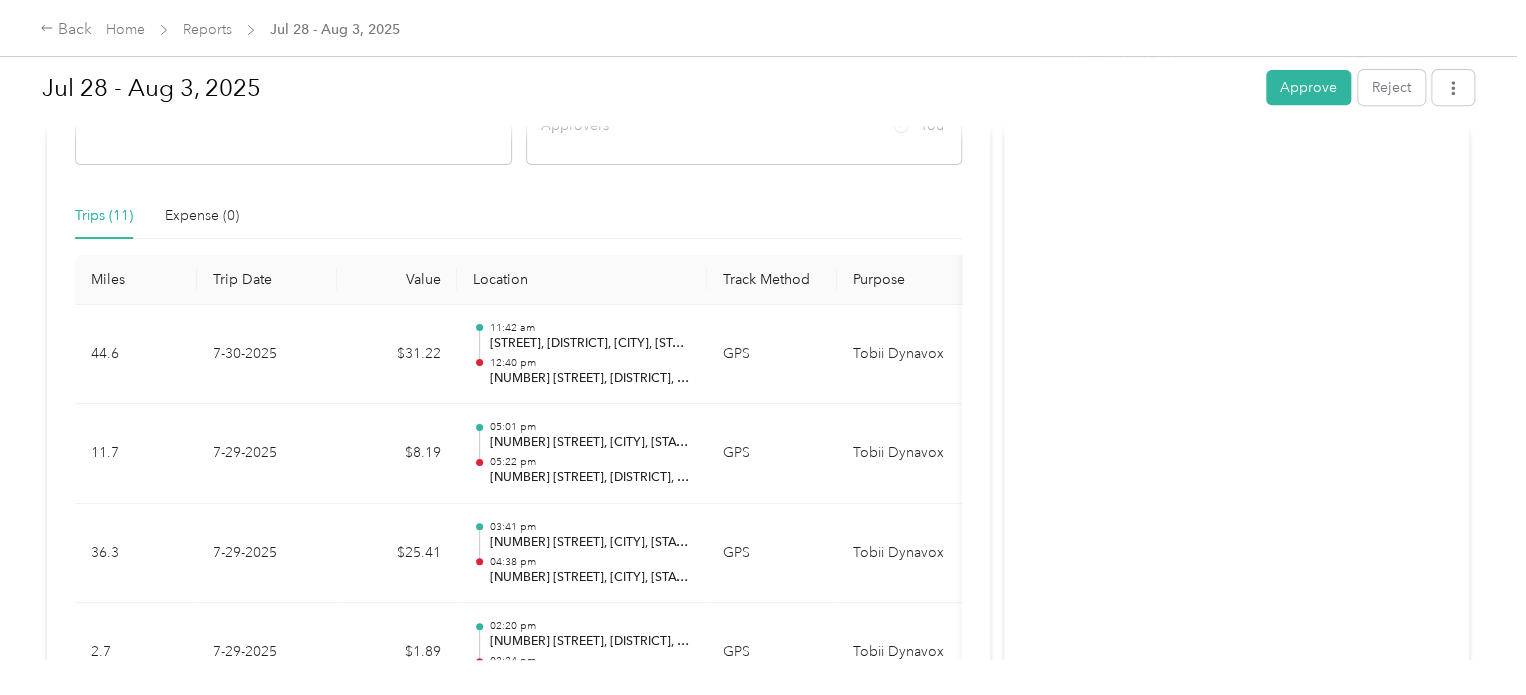 scroll, scrollTop: 0, scrollLeft: 0, axis: both 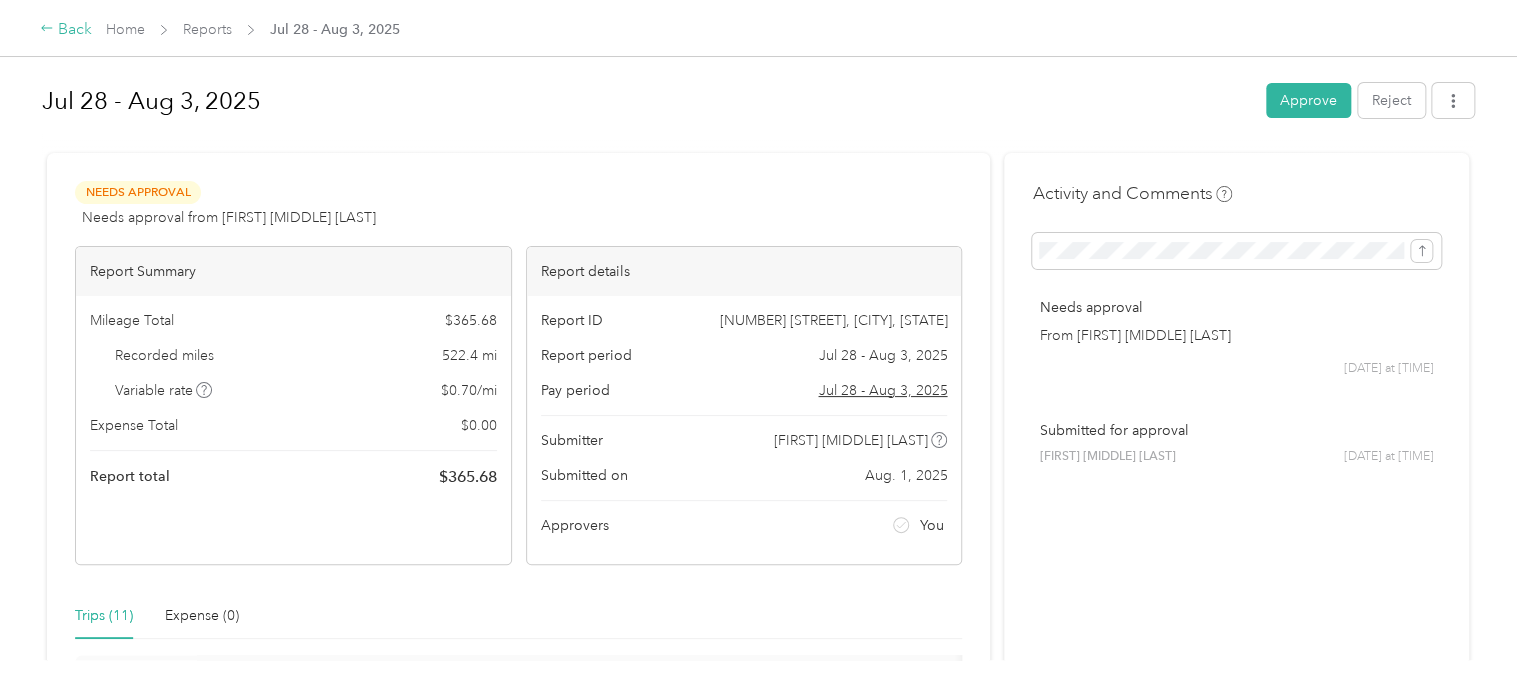 click 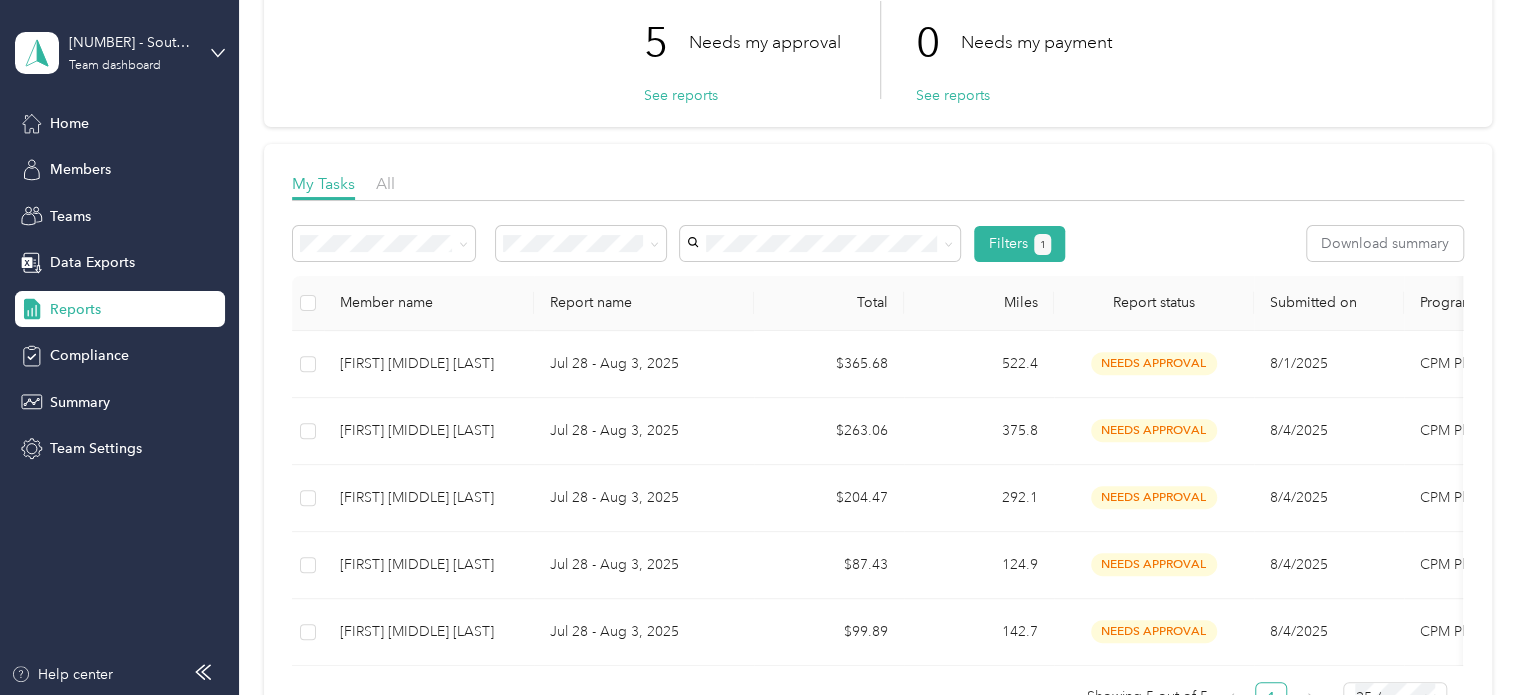 scroll, scrollTop: 200, scrollLeft: 0, axis: vertical 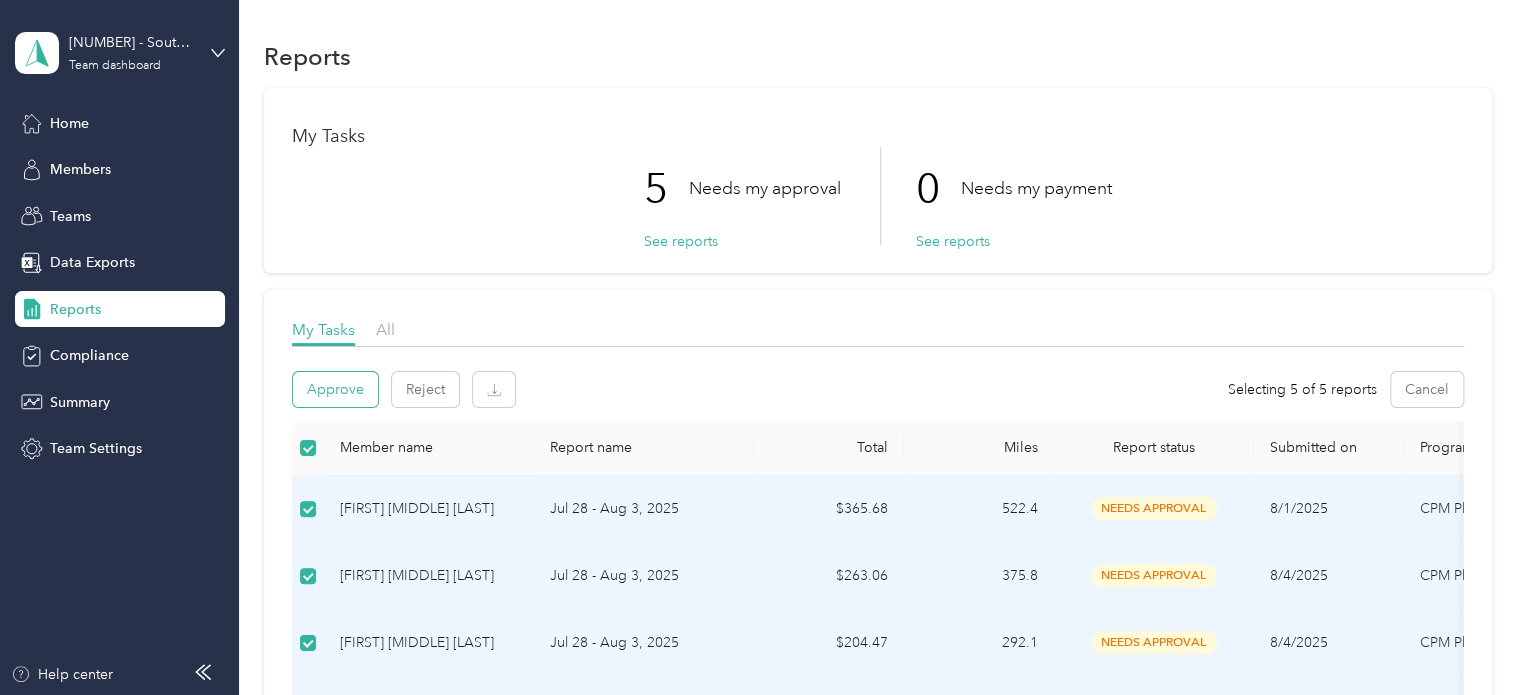 click on "Approve" at bounding box center [335, 389] 